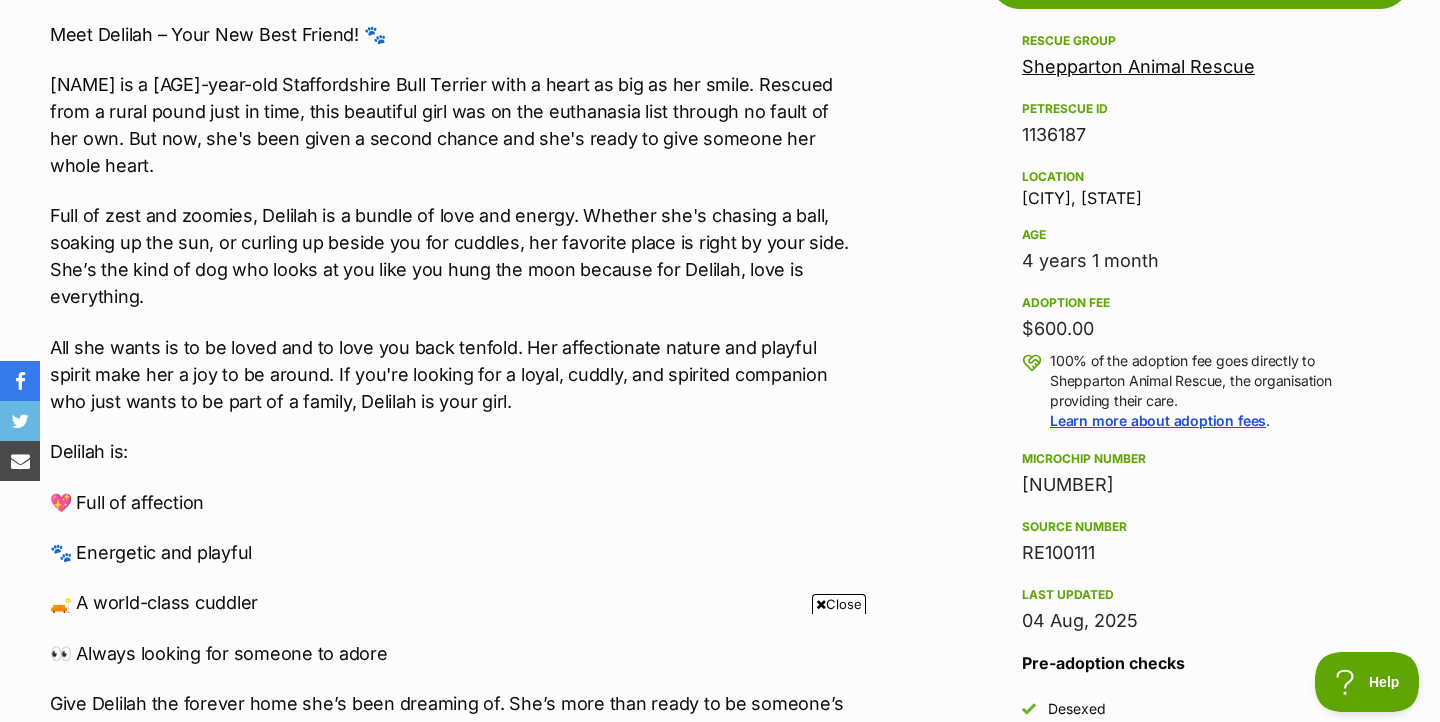 scroll, scrollTop: 0, scrollLeft: 0, axis: both 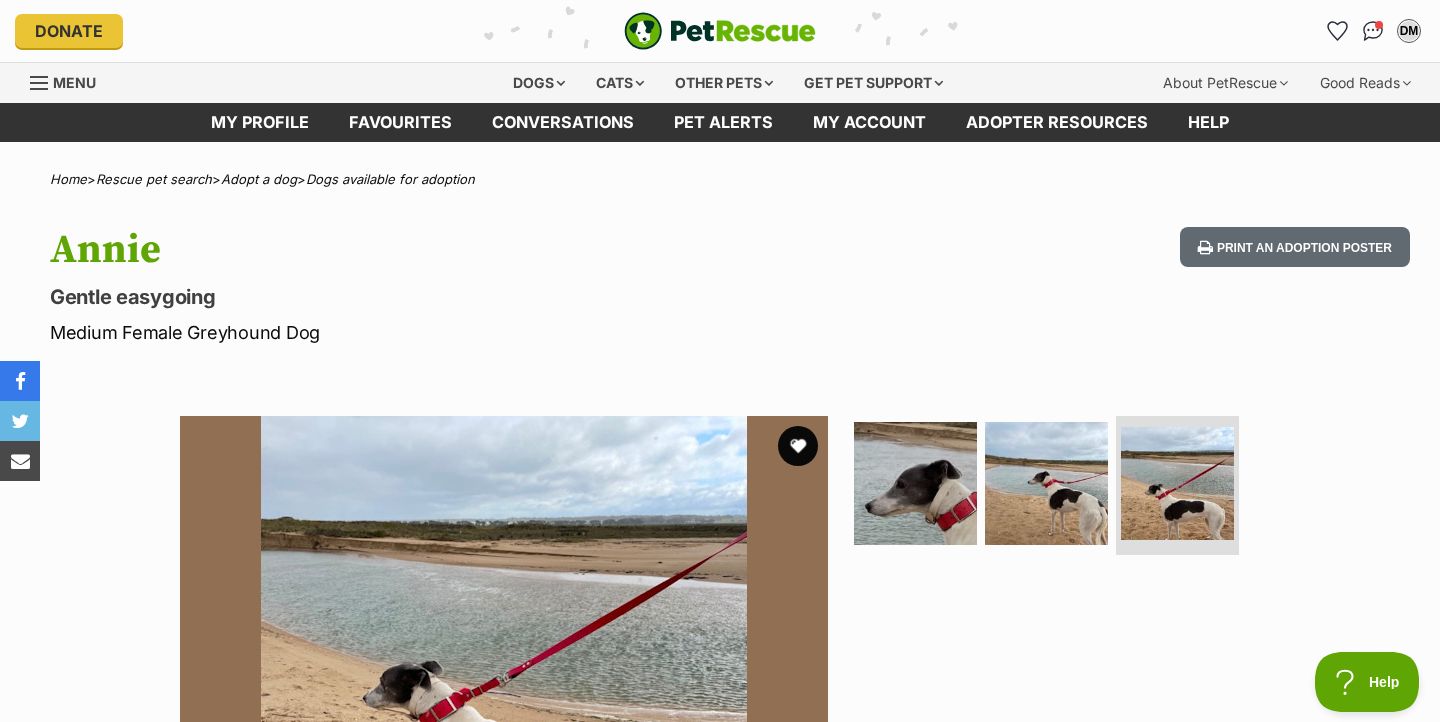 click at bounding box center [720, 31] 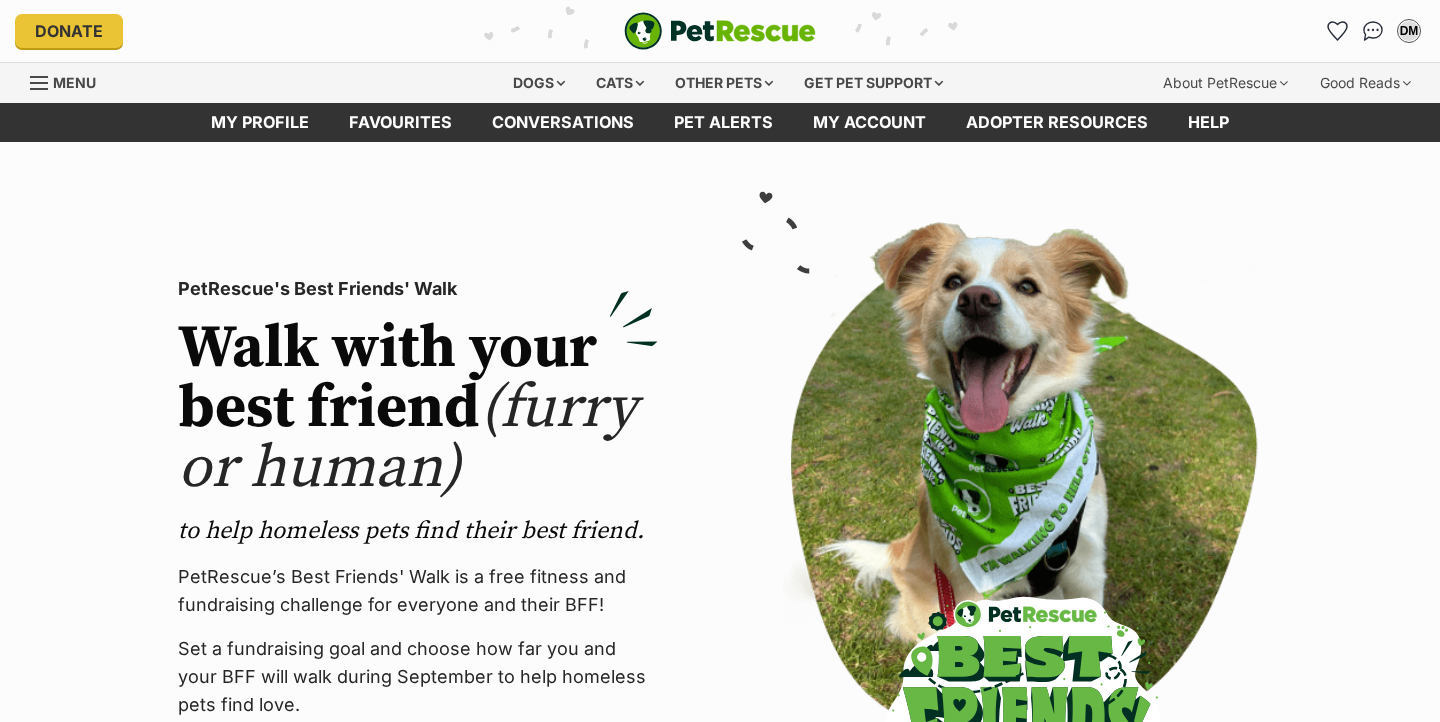 scroll, scrollTop: 0, scrollLeft: 0, axis: both 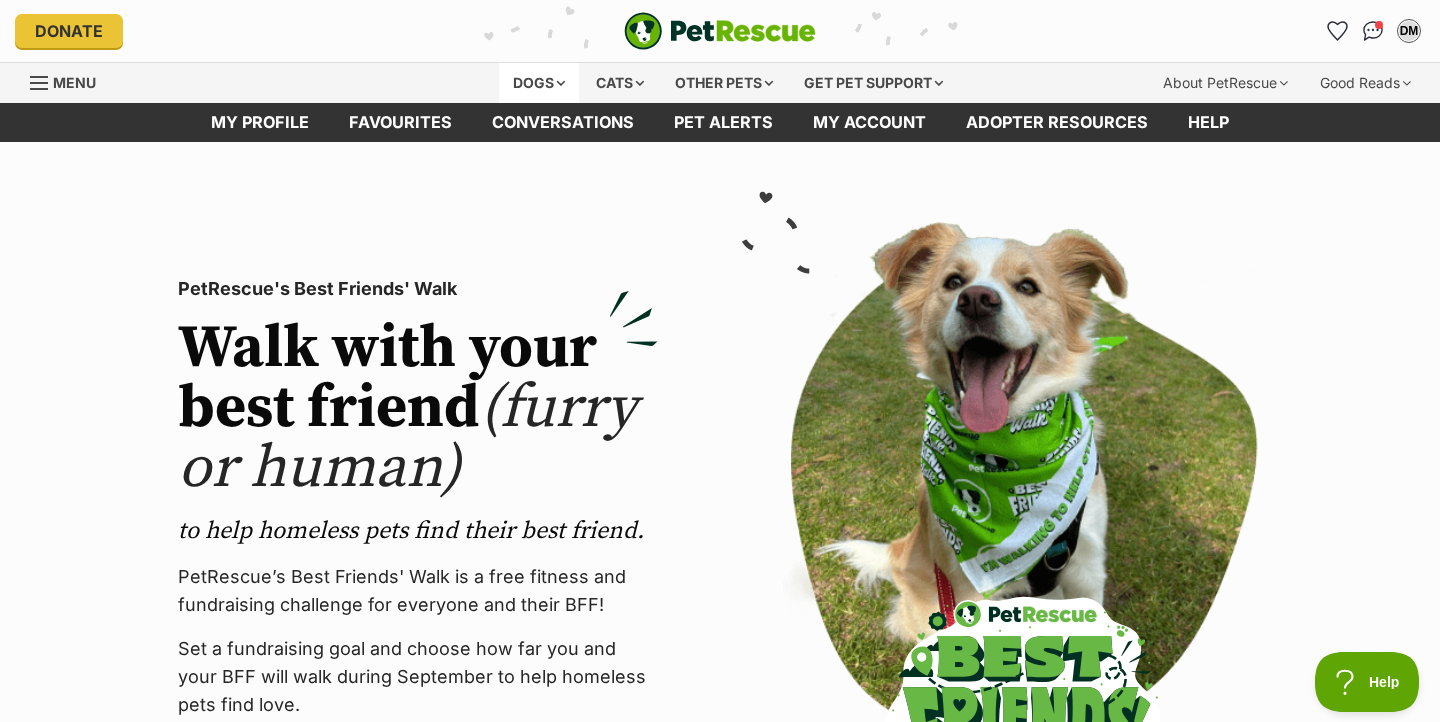 click on "Dogs" at bounding box center (539, 83) 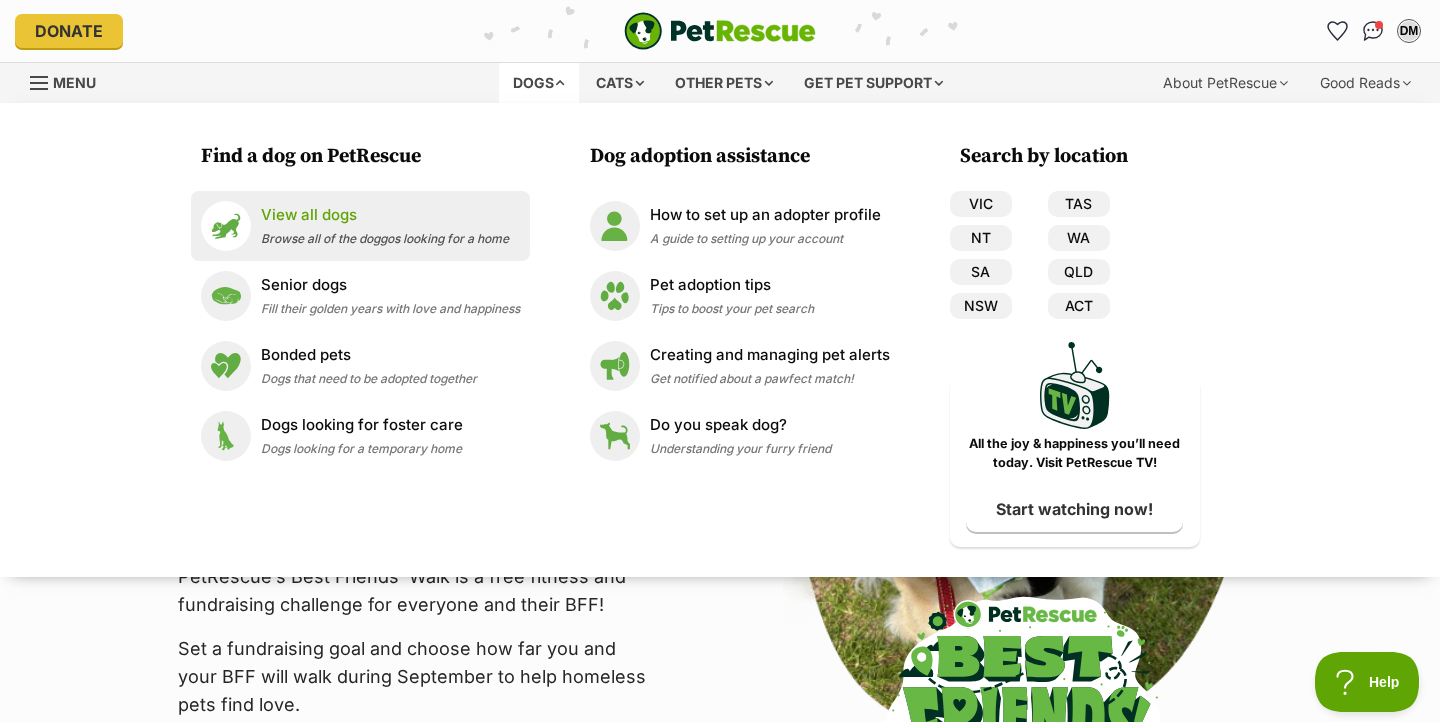 click on "View all dogs" at bounding box center (385, 215) 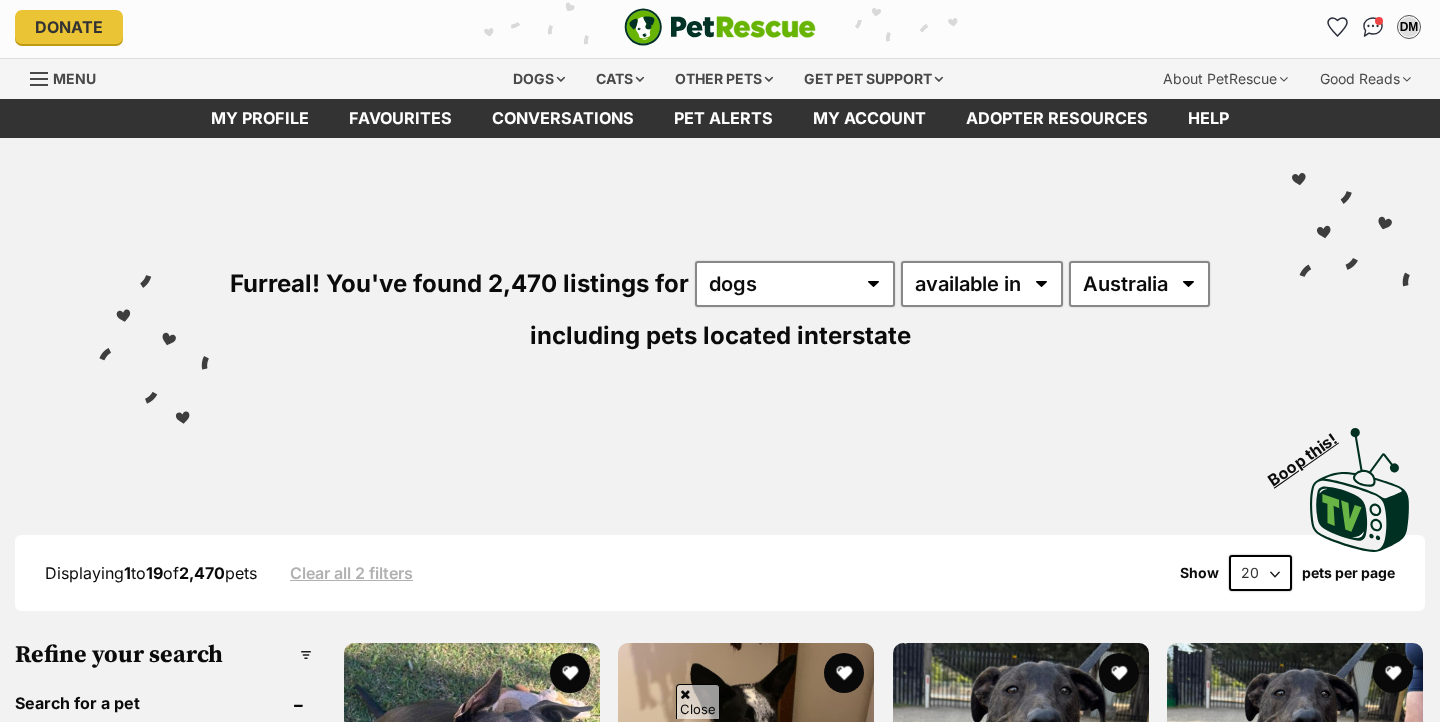 scroll, scrollTop: 479, scrollLeft: 0, axis: vertical 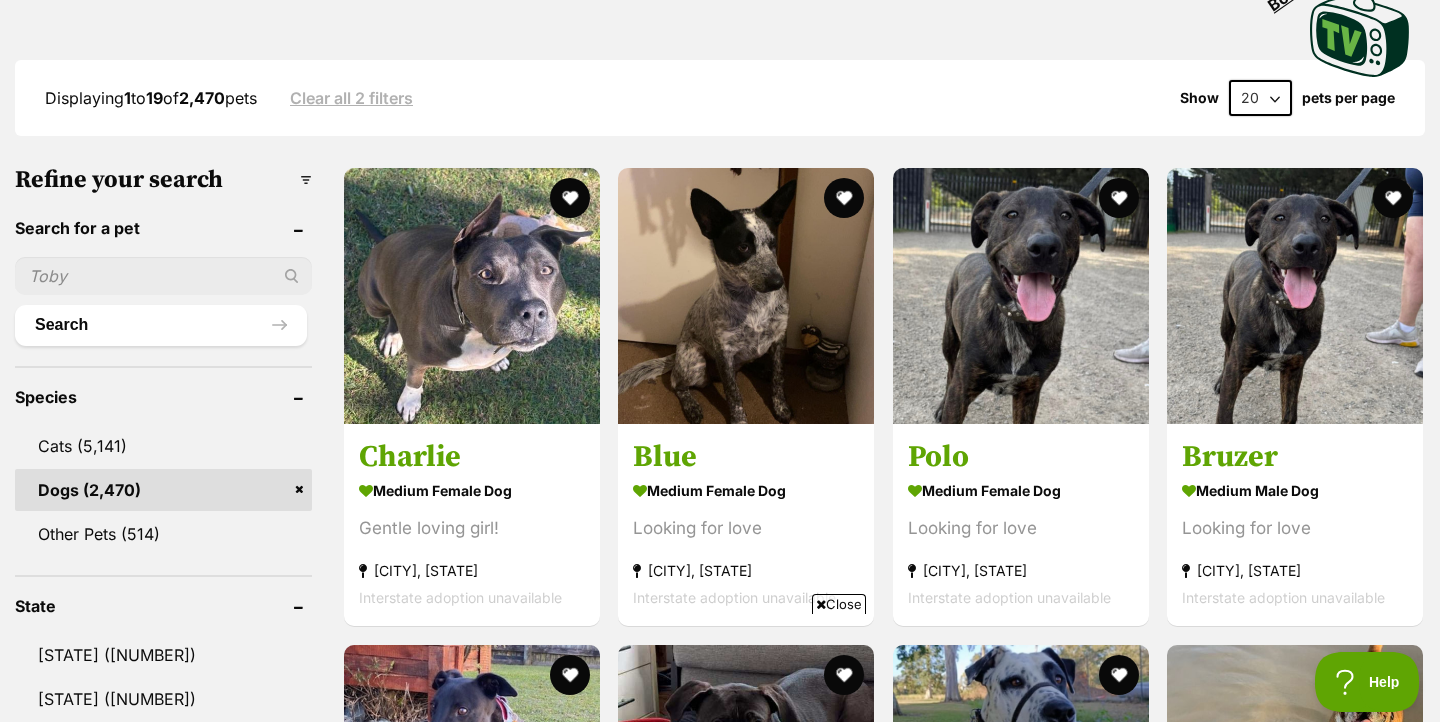 click on "VIC (888)" at bounding box center [163, 919] 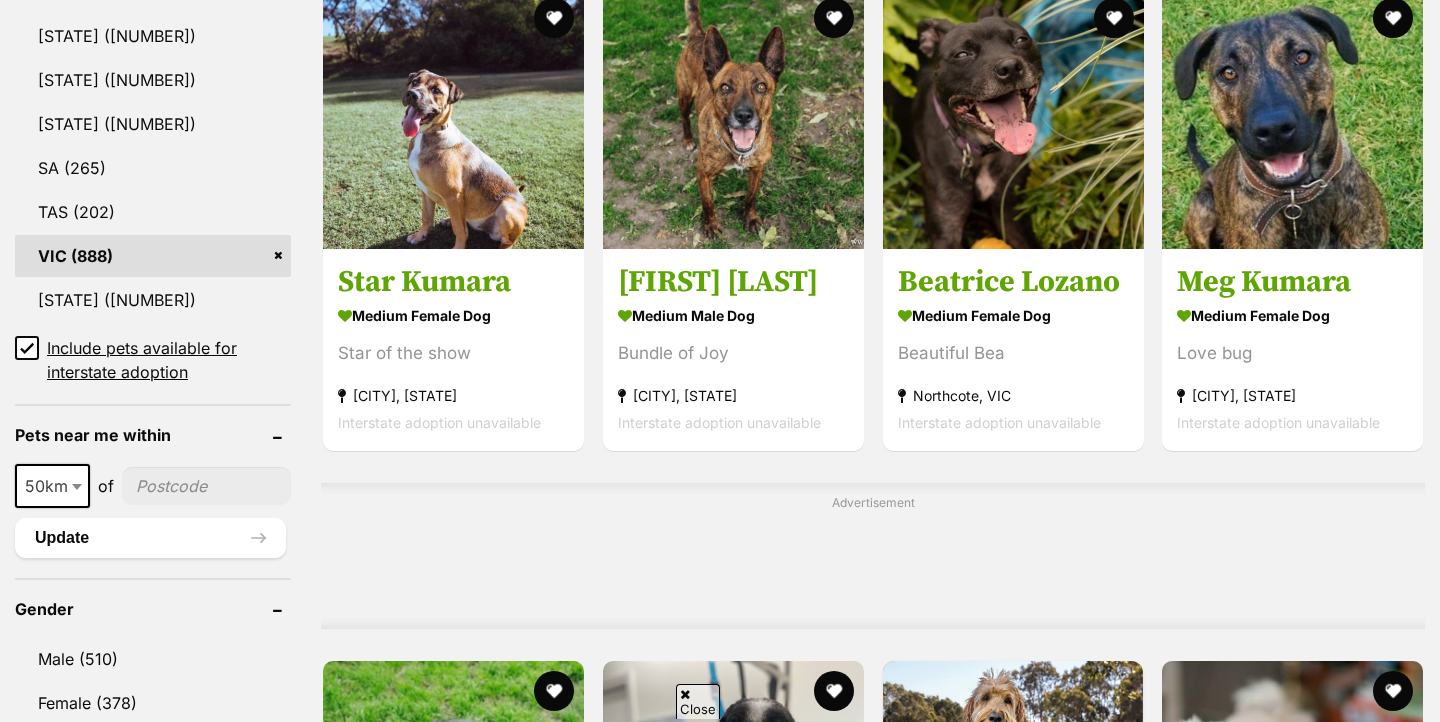 scroll, scrollTop: 1142, scrollLeft: 0, axis: vertical 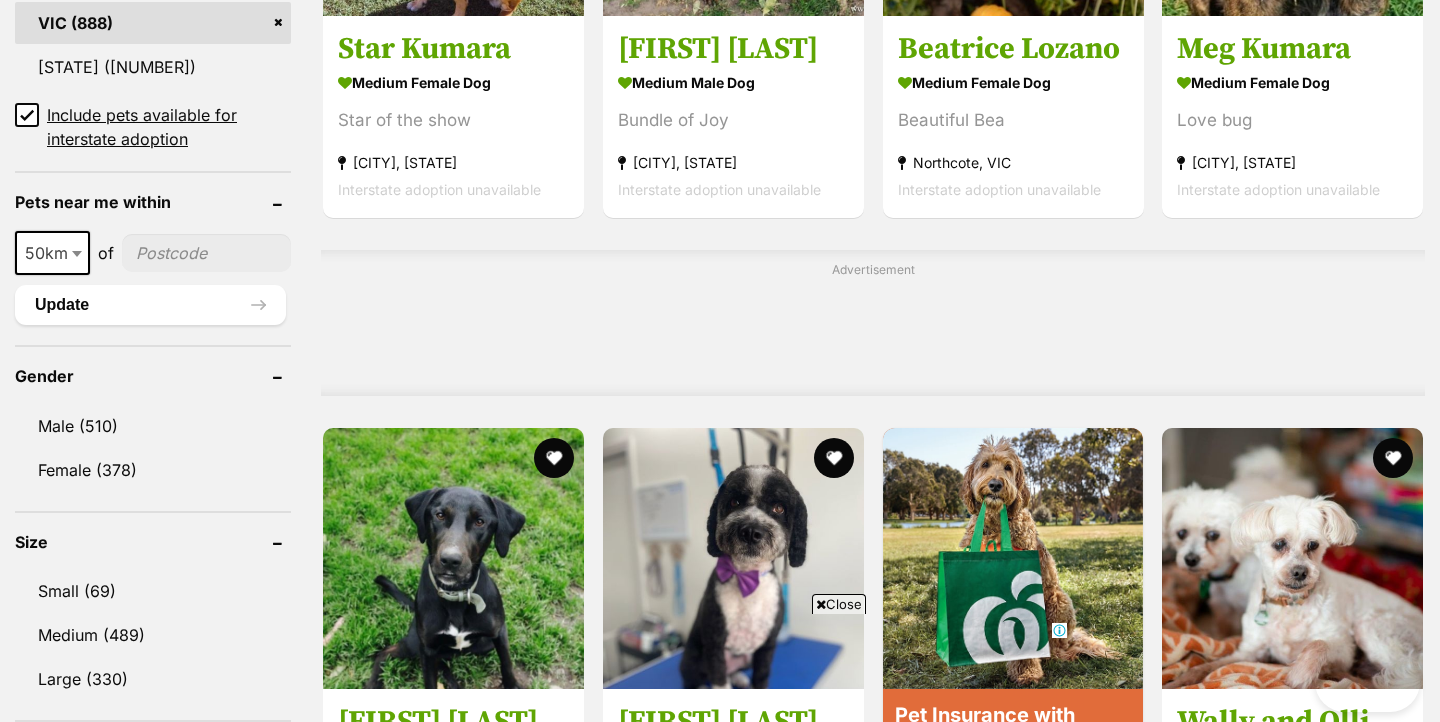 click 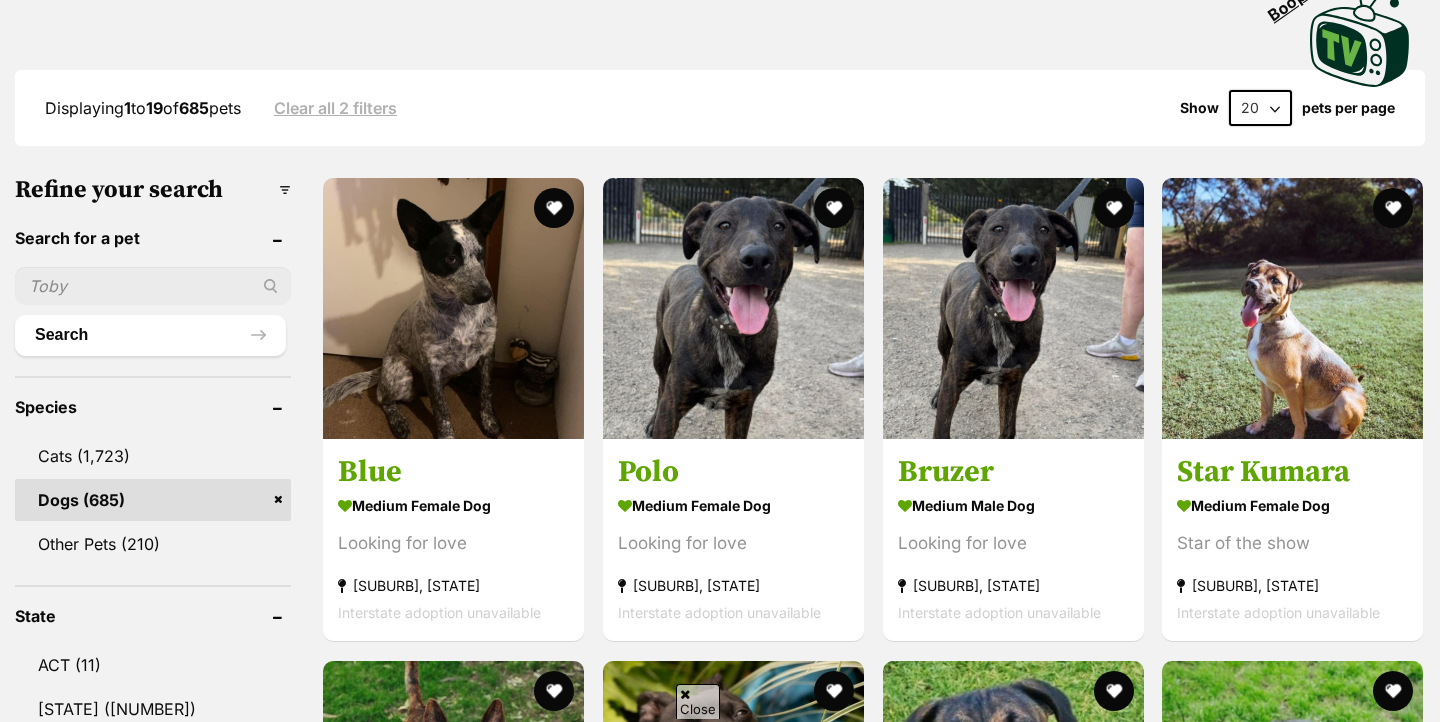 scroll, scrollTop: 838, scrollLeft: 0, axis: vertical 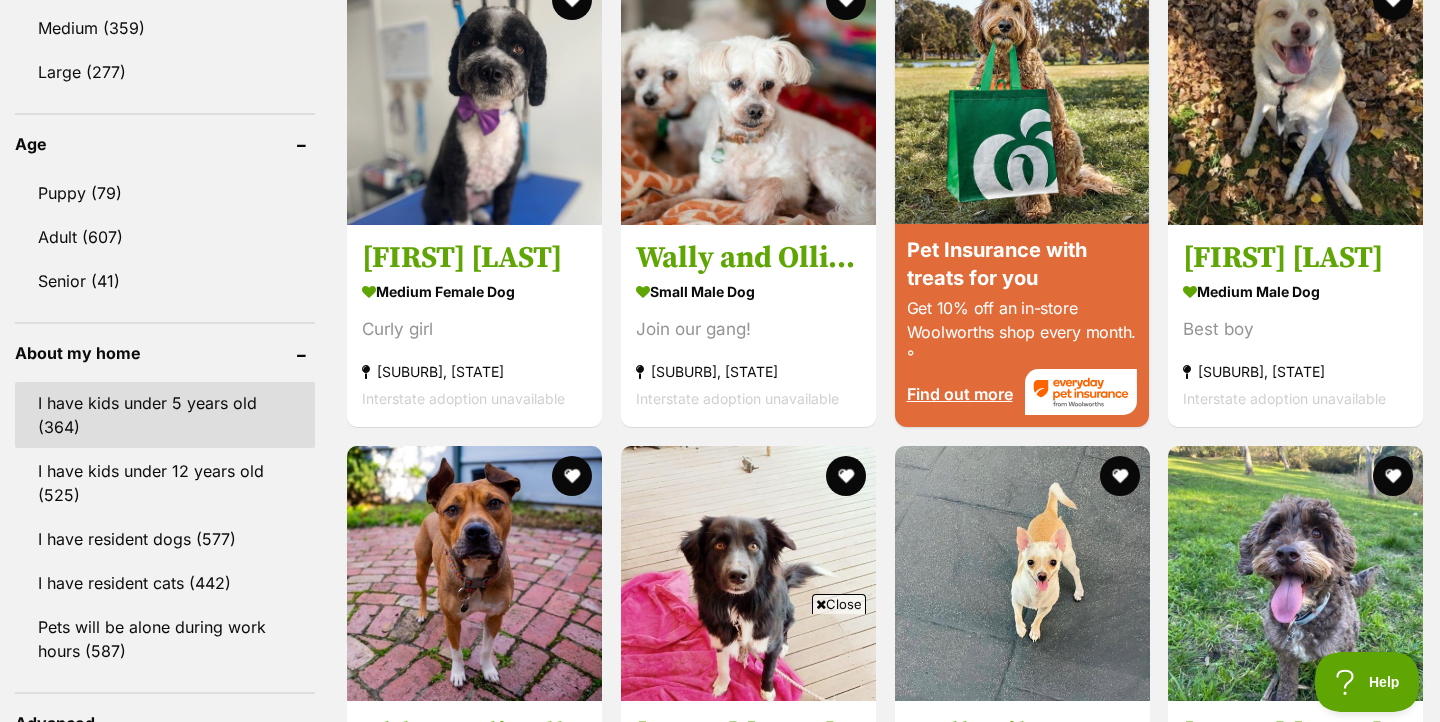 click on "I have kids under 5 years old (364)" at bounding box center [165, 415] 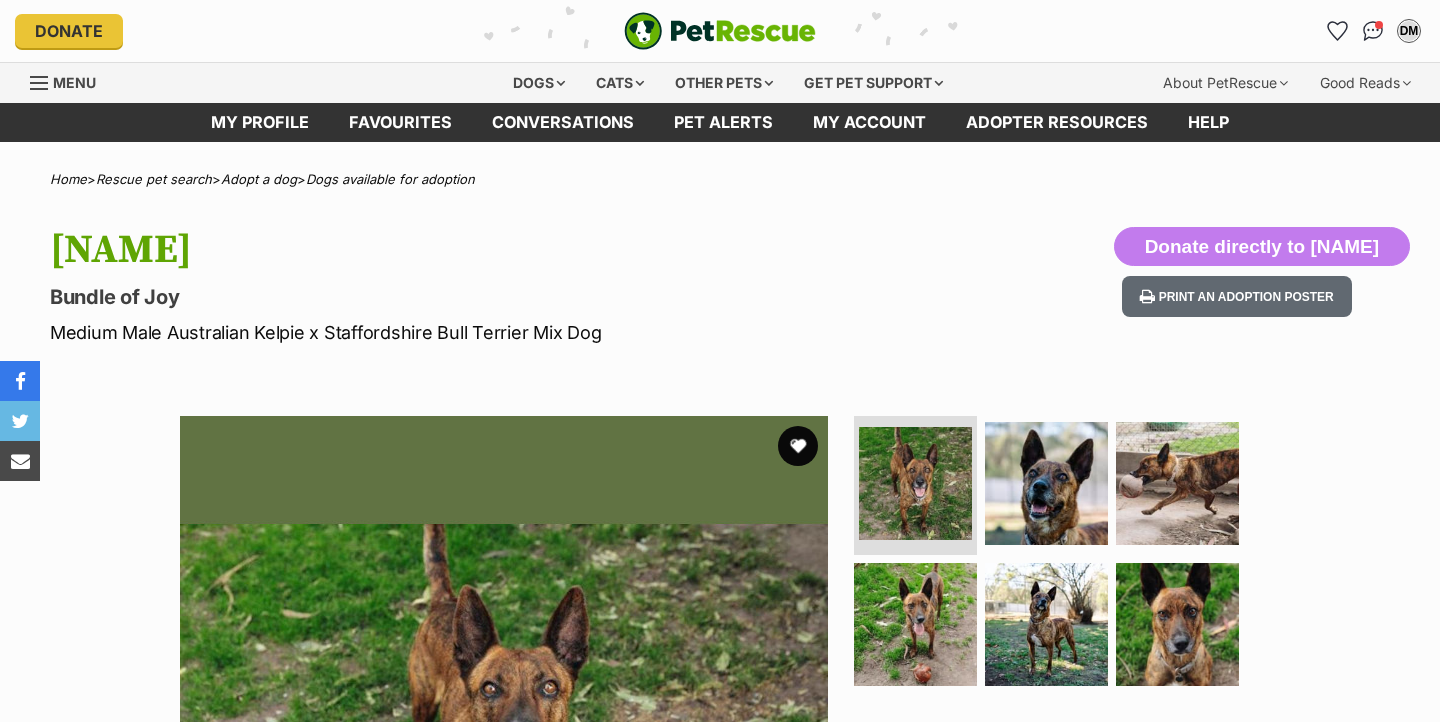 scroll, scrollTop: 0, scrollLeft: 0, axis: both 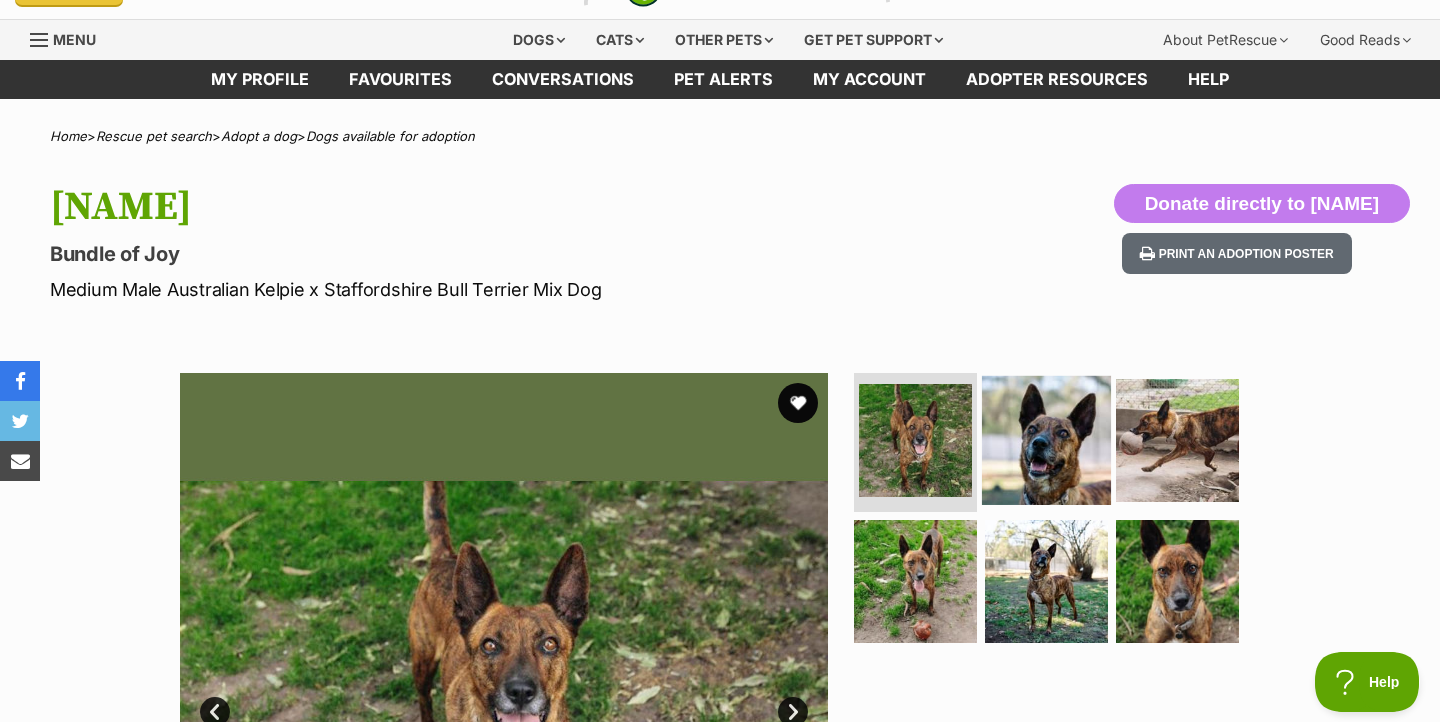click at bounding box center (1046, 439) 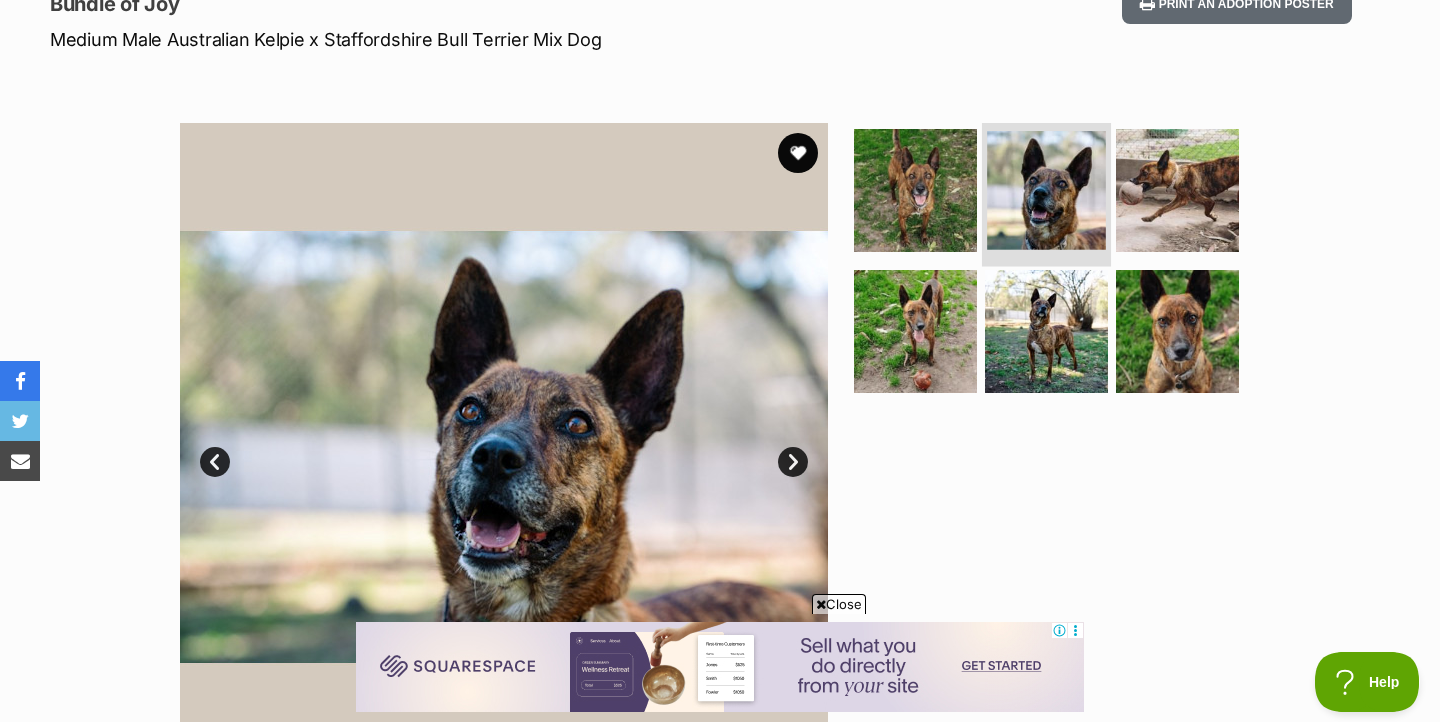 scroll, scrollTop: 315, scrollLeft: 0, axis: vertical 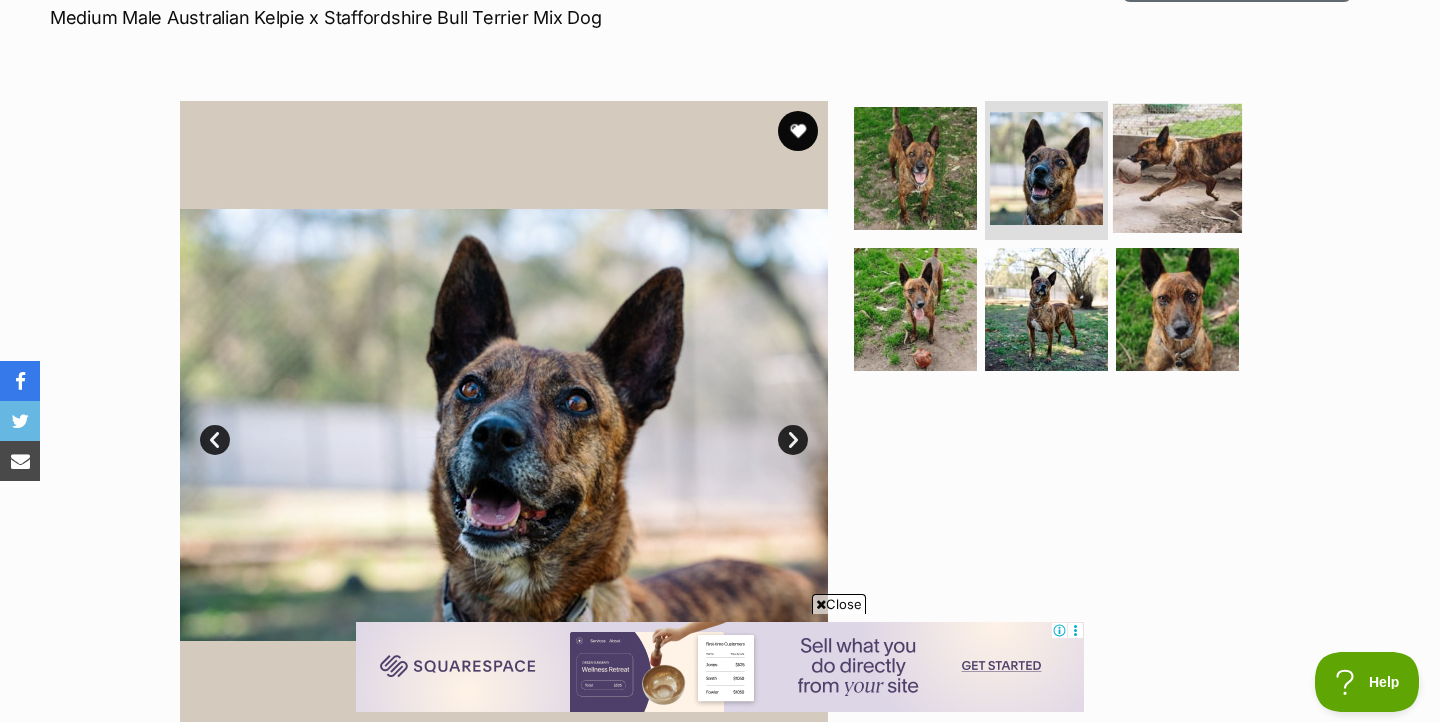 click at bounding box center [1177, 167] 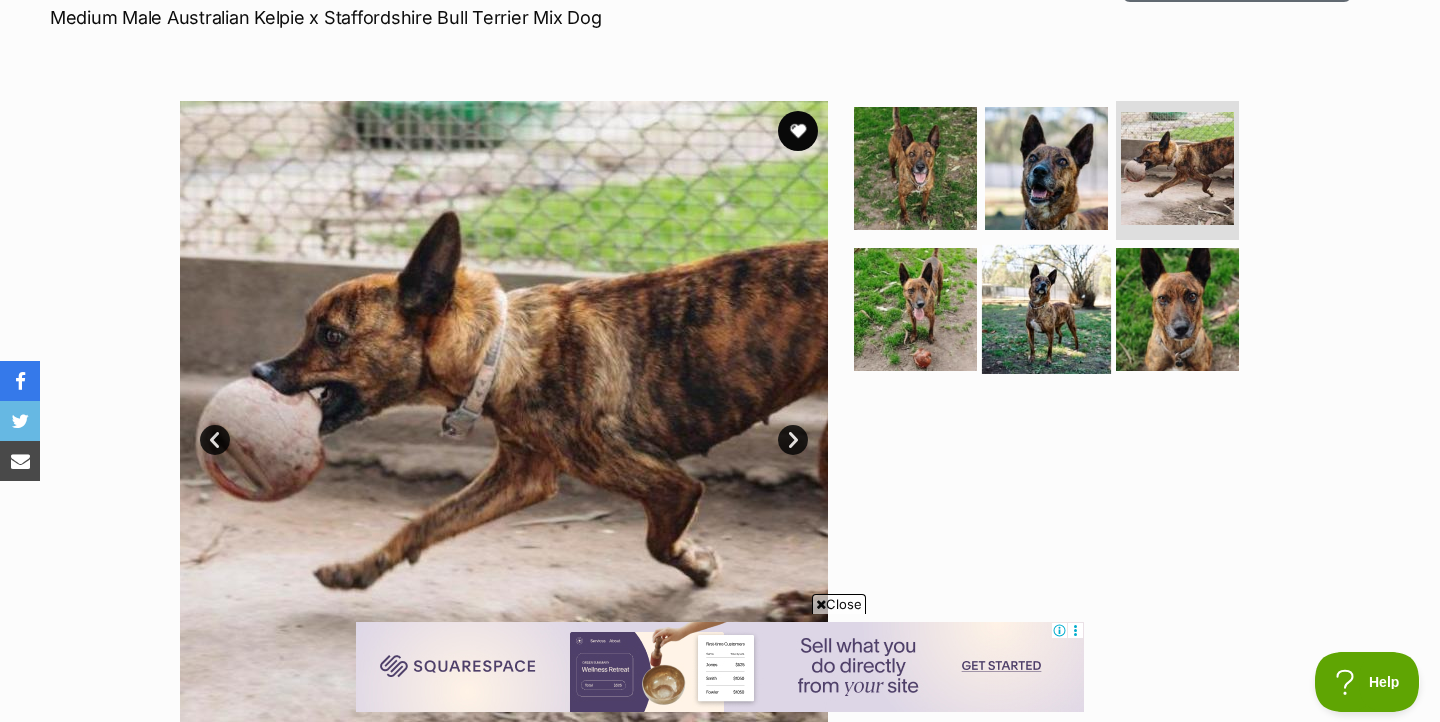 click at bounding box center (1046, 309) 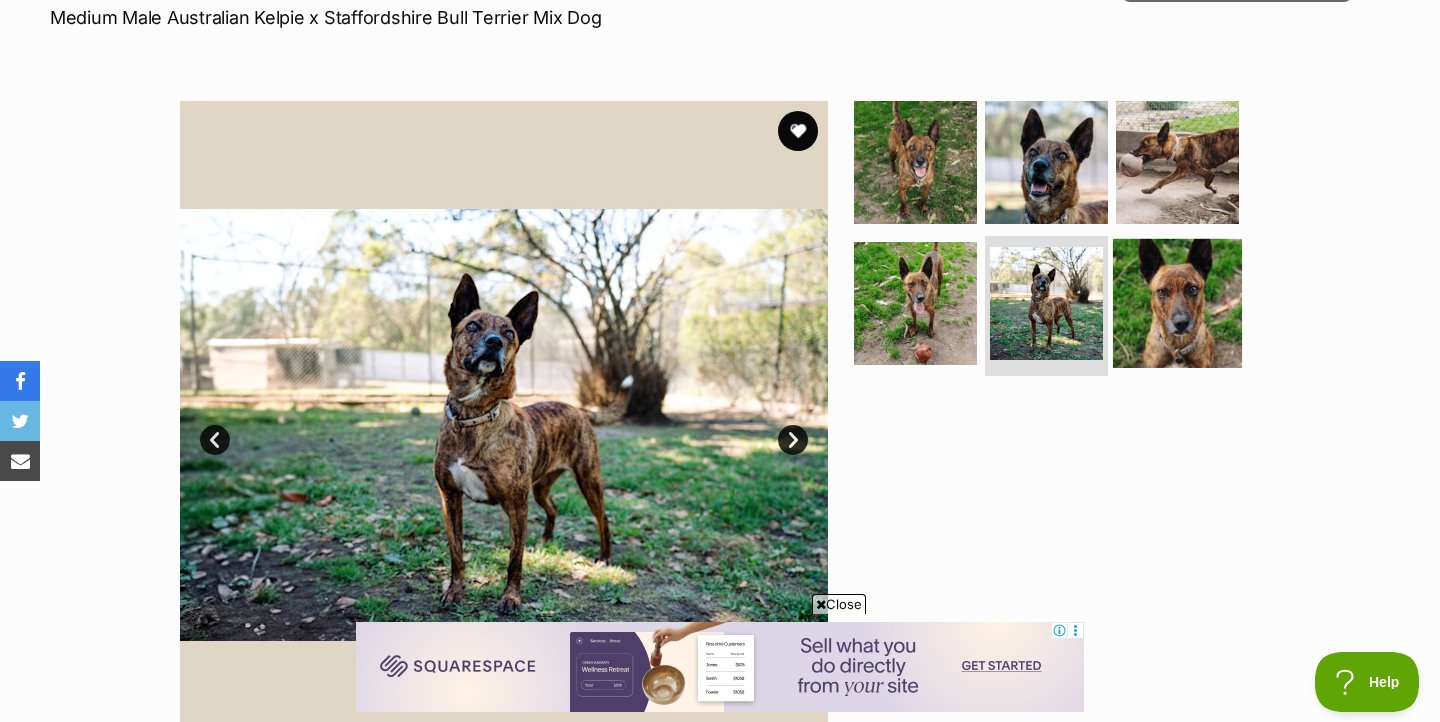 click at bounding box center [1177, 303] 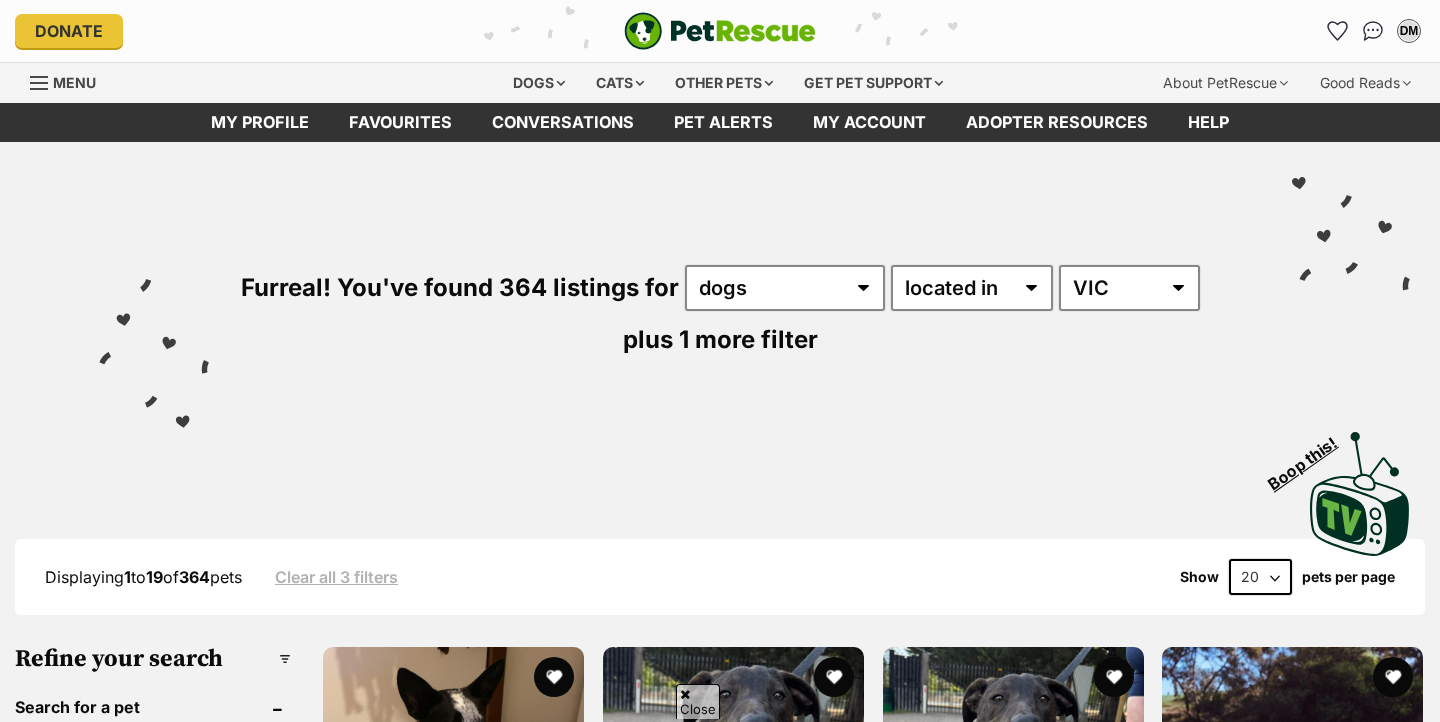 scroll, scrollTop: 2381, scrollLeft: 0, axis: vertical 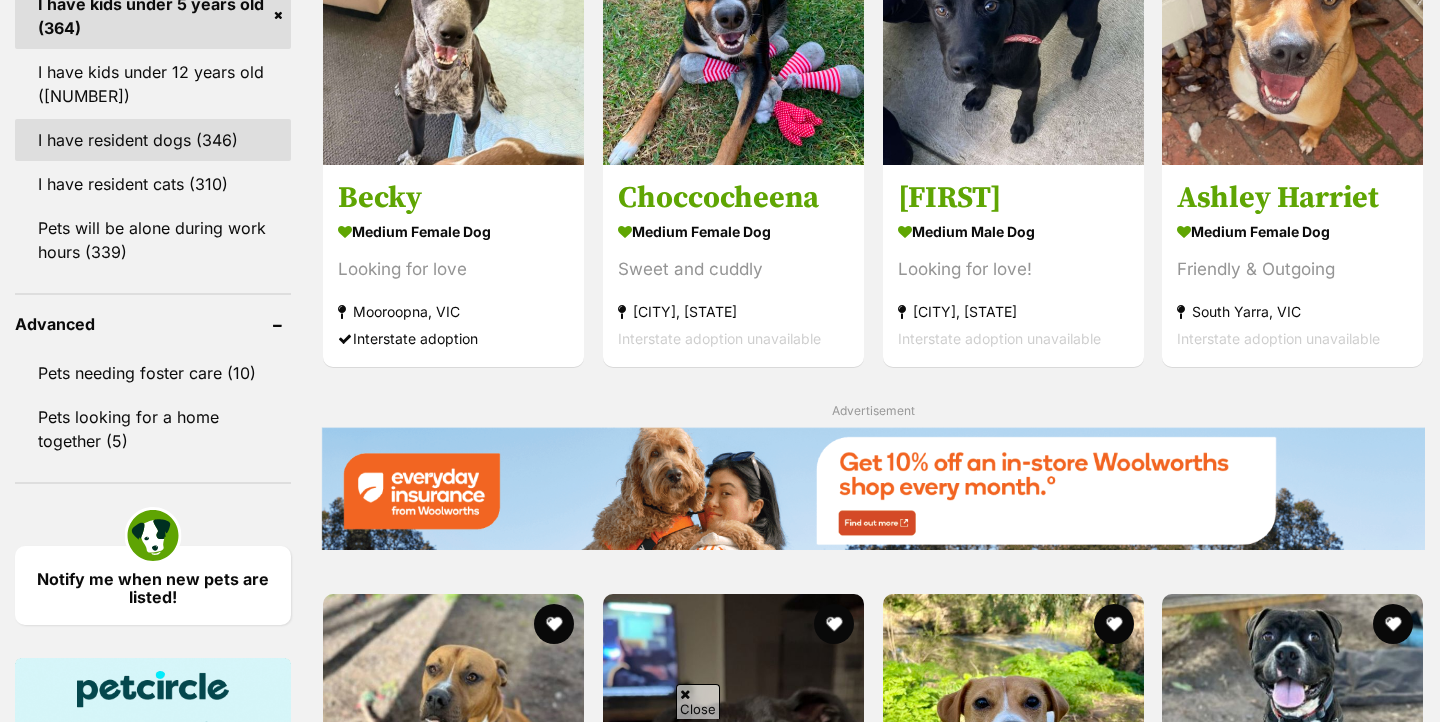 click on "I have resident dogs (346)" at bounding box center (153, 140) 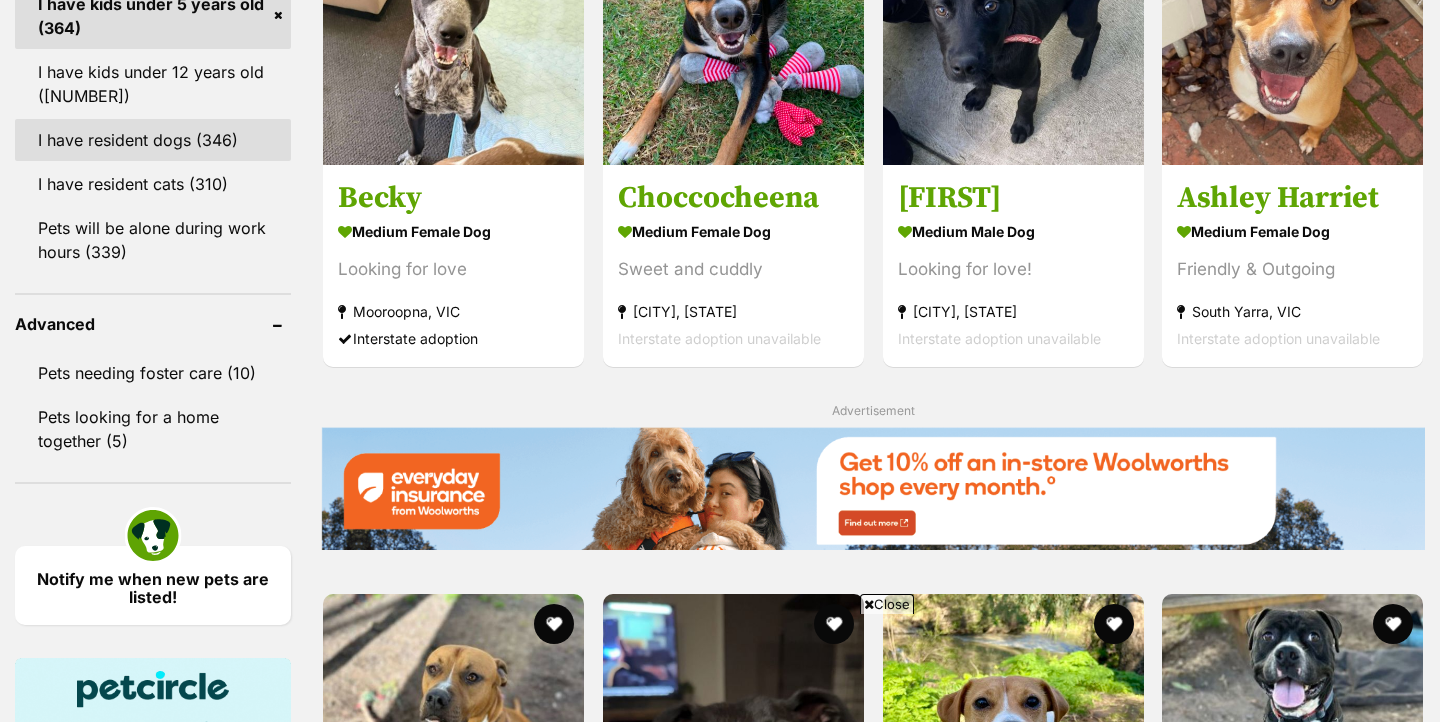 scroll, scrollTop: 2381, scrollLeft: 0, axis: vertical 